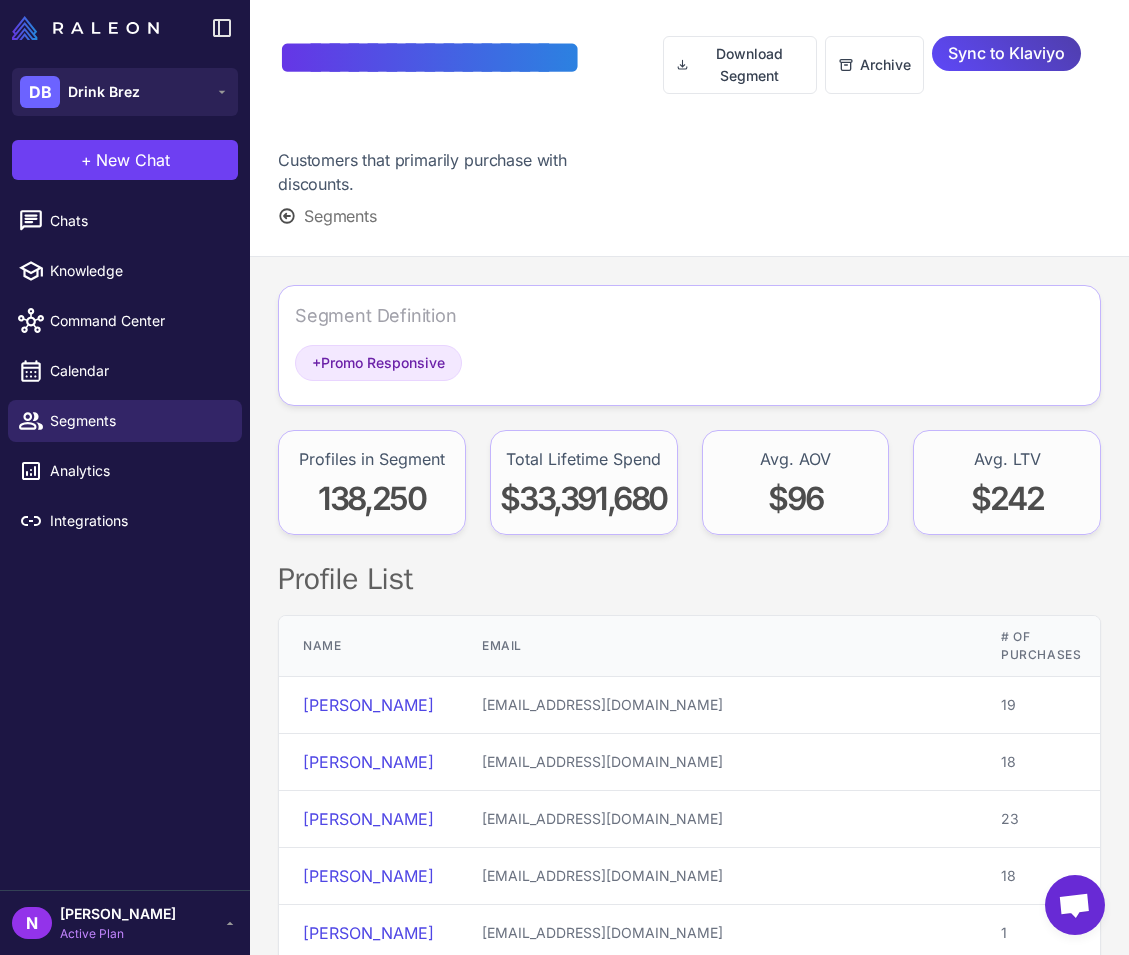 scroll, scrollTop: 0, scrollLeft: 0, axis: both 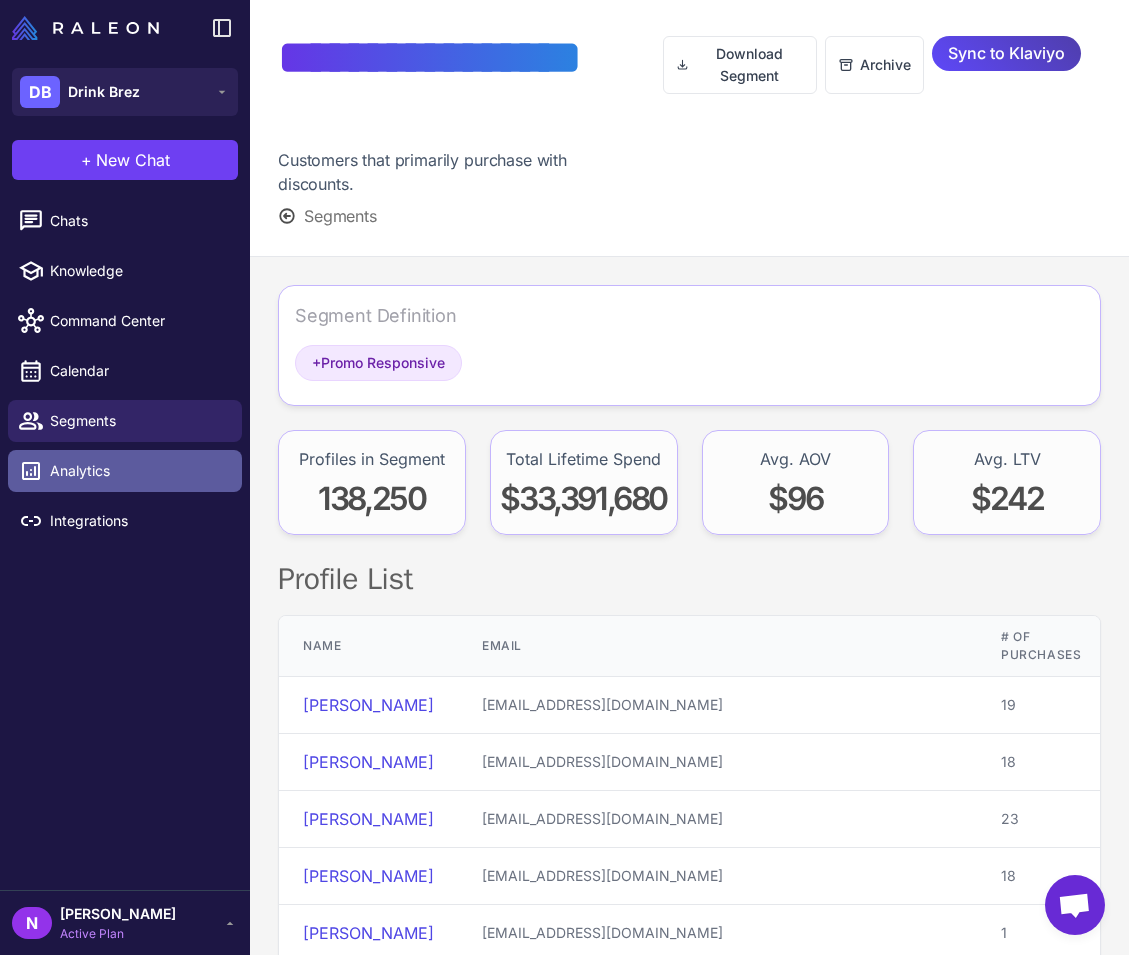 click on "Analytics" at bounding box center [138, 471] 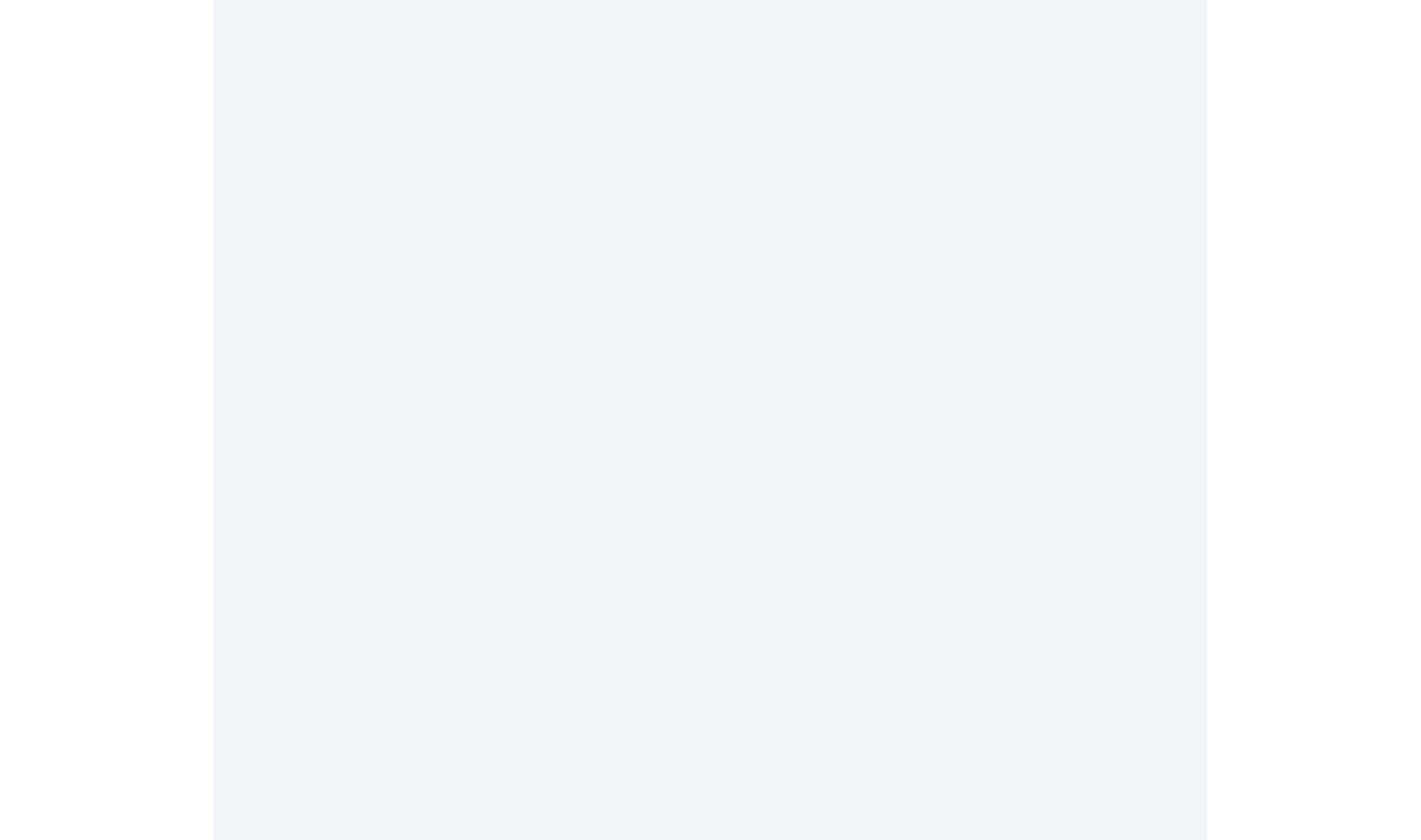 scroll, scrollTop: 0, scrollLeft: 0, axis: both 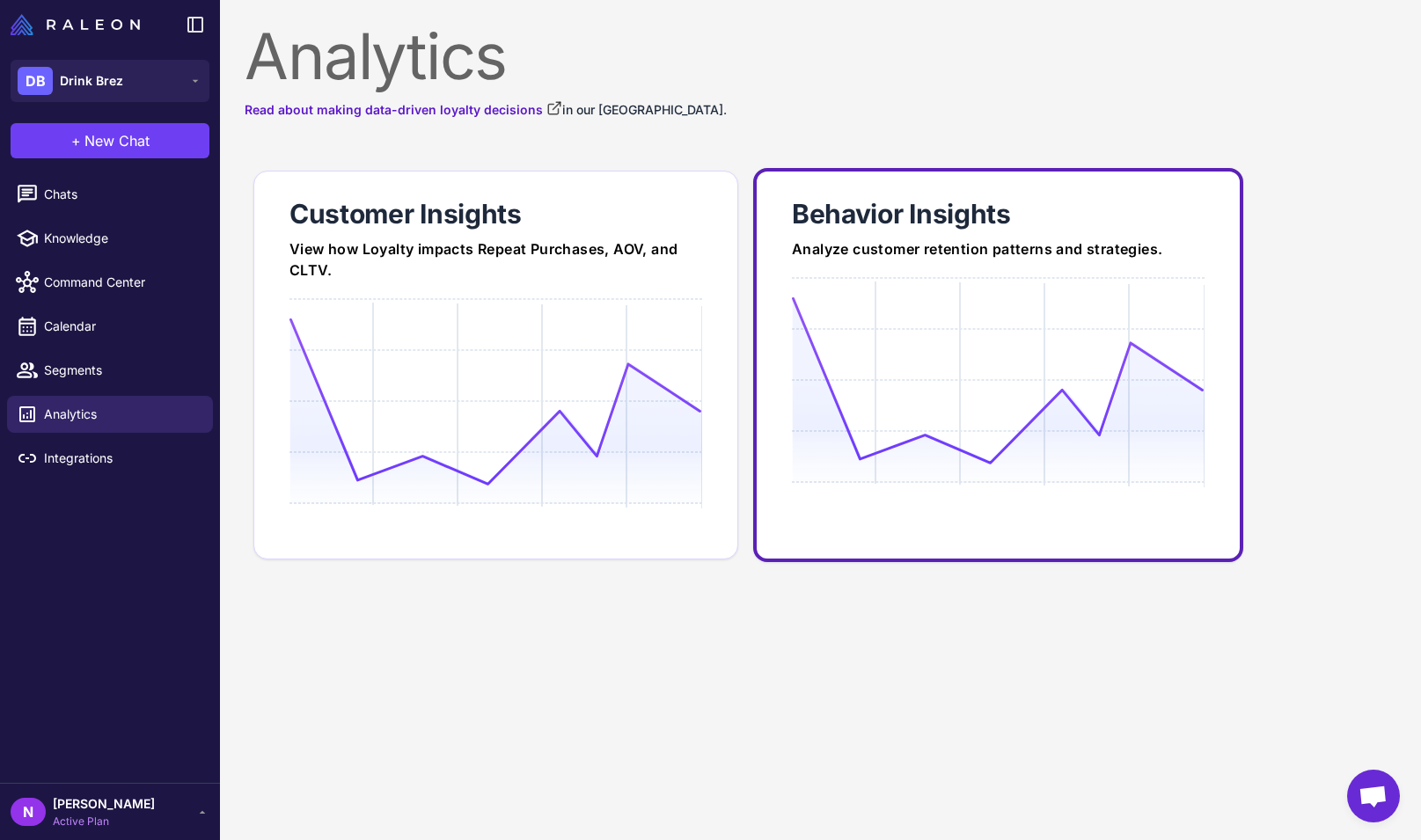 click 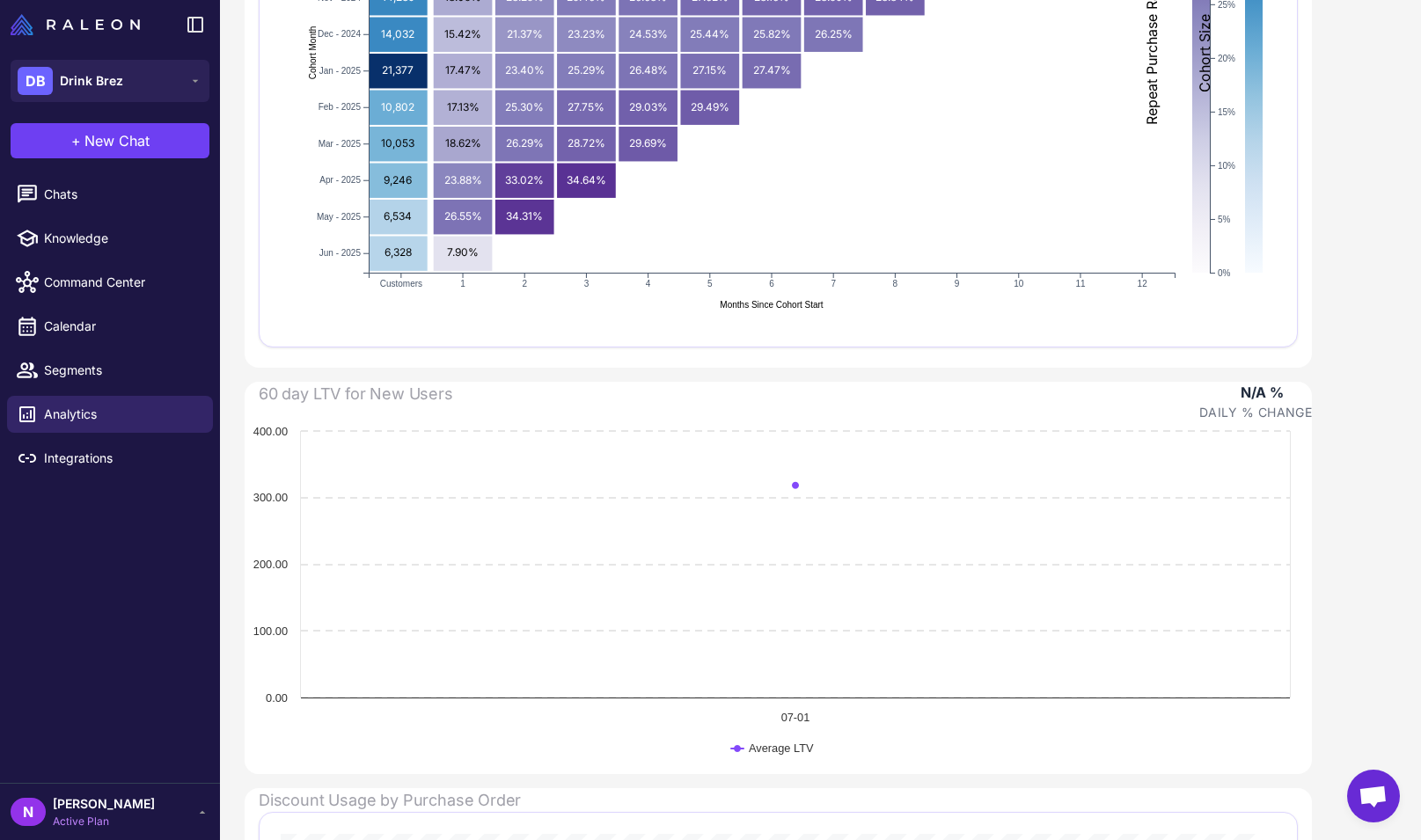 scroll, scrollTop: 0, scrollLeft: 0, axis: both 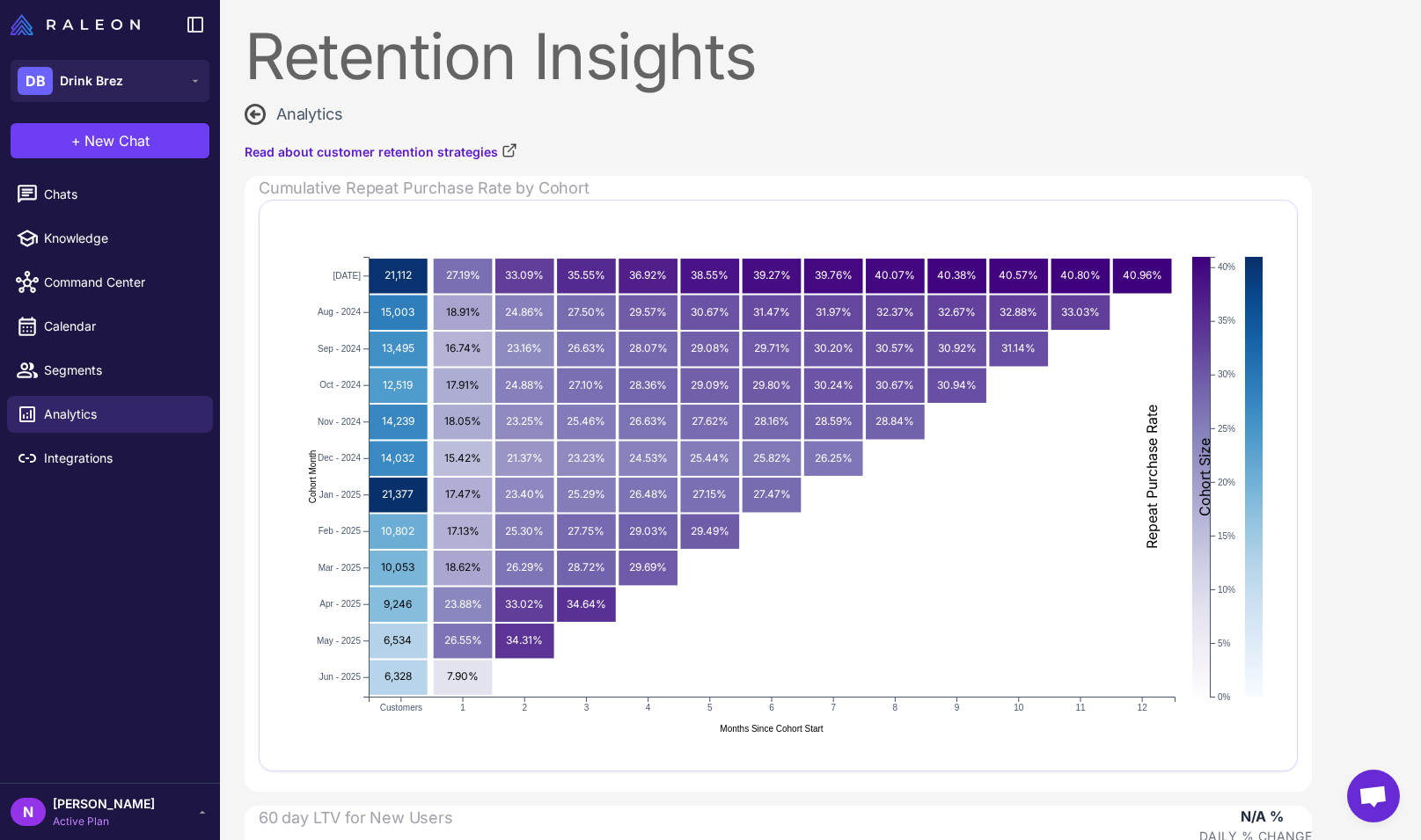 click on "Retention Insights Analytics Read about customer retention strategies  Cumulative Repeat Purchase Rate by Cohort 2024-07
Customers: 21,112 21,112 2024-07
Month 1
Rate: 27.19% 27.19% 2024-07
Month 2
Rate: 33.09% 33.09% 2024-07
Month 3
Rate: 35.55% 35.55% 2024-07
Month 4
Rate: 36.92% 36.92% 2024-07
Month 5
Rate: 38.55% 38.55% 2024-07
Month 6
Rate: 39.27% 39.27% 2024-07
Month 7
Rate: 39.76% 39.76% 2024-07
Month 8
Rate: 40.07% 40.07% 2024-07
Month 9
Rate: 40.38% 40.38% 2024-07
Month 10
Rate: 40.57% 40.57% 2024-07
Month 11
Rate: 40.80% 40.80% 2024-07
Month 12
Rate: 40.96% 40.96% 2024-08
Customers: 15,003 15,003 2024-08
Month 1
Rate: 18.91% 18.91% 2024-08
Month 2
Rate: 24.86% 24.86% 2024-08
Month 3
Rate: 27.50% 27.50% 2024-08
Month 4
Rate: 29.57% 29.57% 2024-08
Month 5
Rate: 30.67% 30.67% 2024-08
Month 6
Rate: 31.47% 31.47% 2024-08
Month 7
Rate: 31.97% 31.97% 2024-08
Month 8
Rate: 32.37% 32.37% 2024-08
Month 9
Rate: 32.67% 32.67% 2024-08
Month 10
Rate: 32.88% 32.88% 2024-08
Month 11
Rate: 33.03% 33.03% 13,495 9,246" 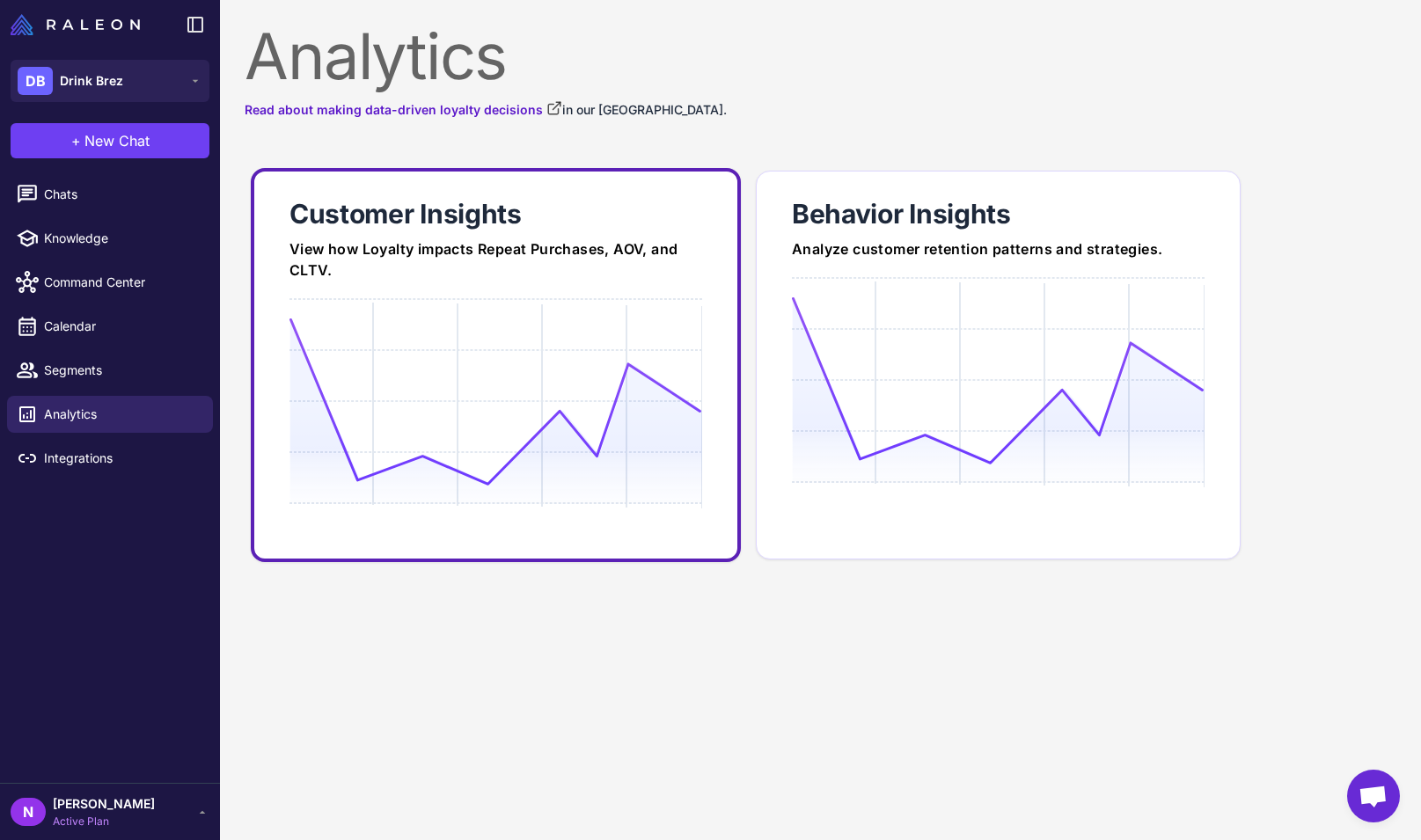 click on "View how Loyalty impacts Repeat Purchases, AOV, and CLTV." at bounding box center (495, 259) 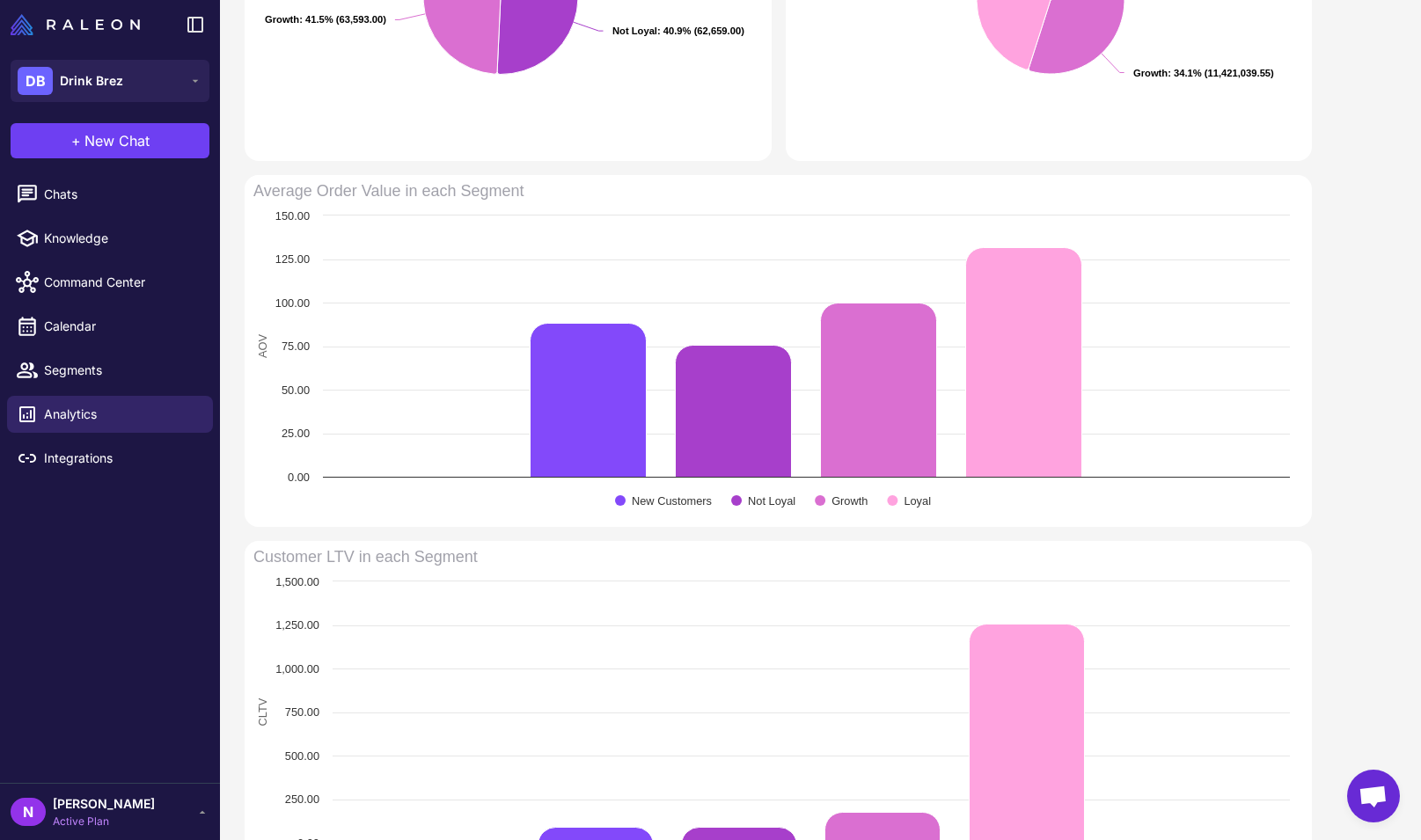 scroll, scrollTop: 1013, scrollLeft: 0, axis: vertical 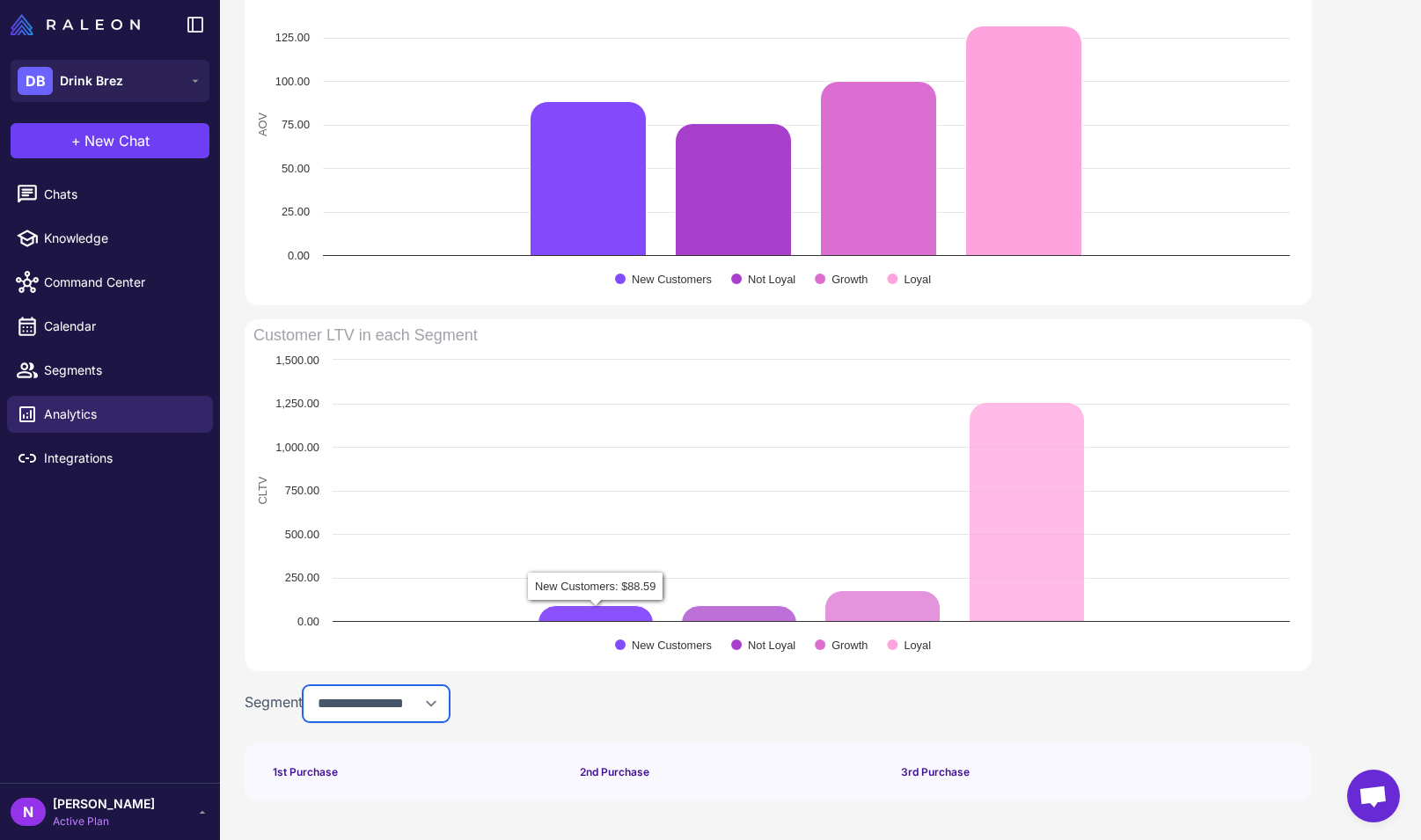click on "**********" at bounding box center [376, 704] 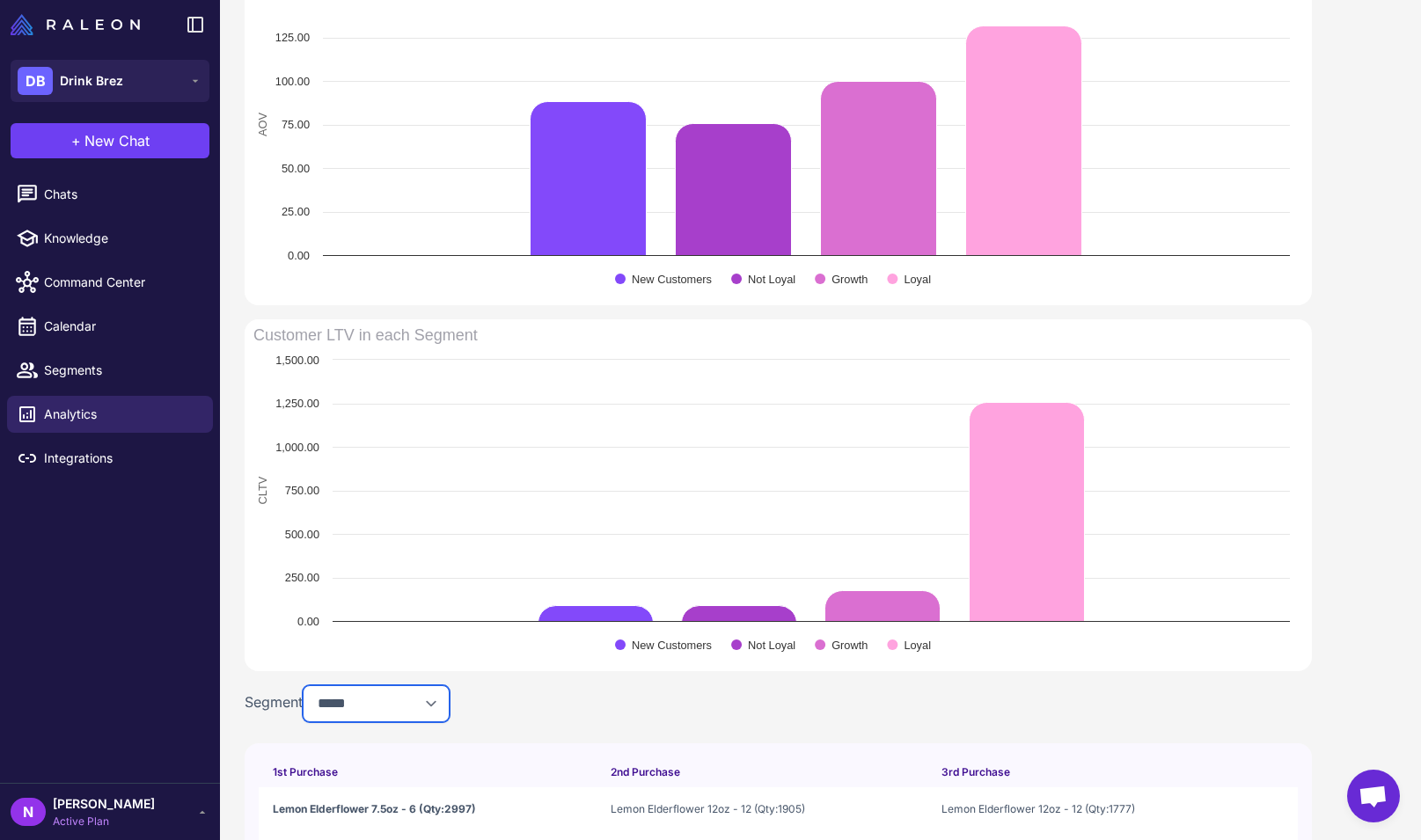 scroll, scrollTop: 1145, scrollLeft: 0, axis: vertical 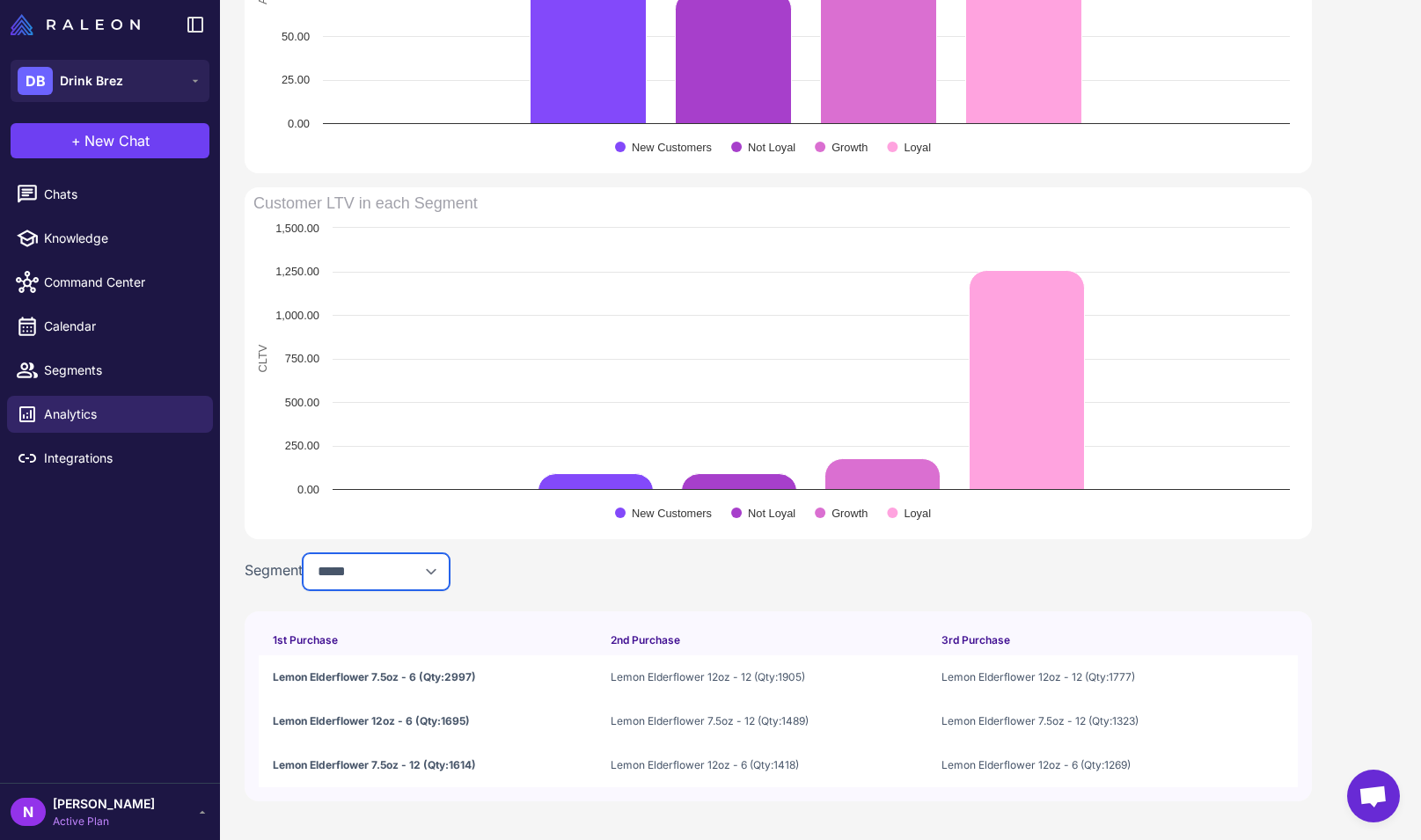 click on "**********" at bounding box center [376, 572] 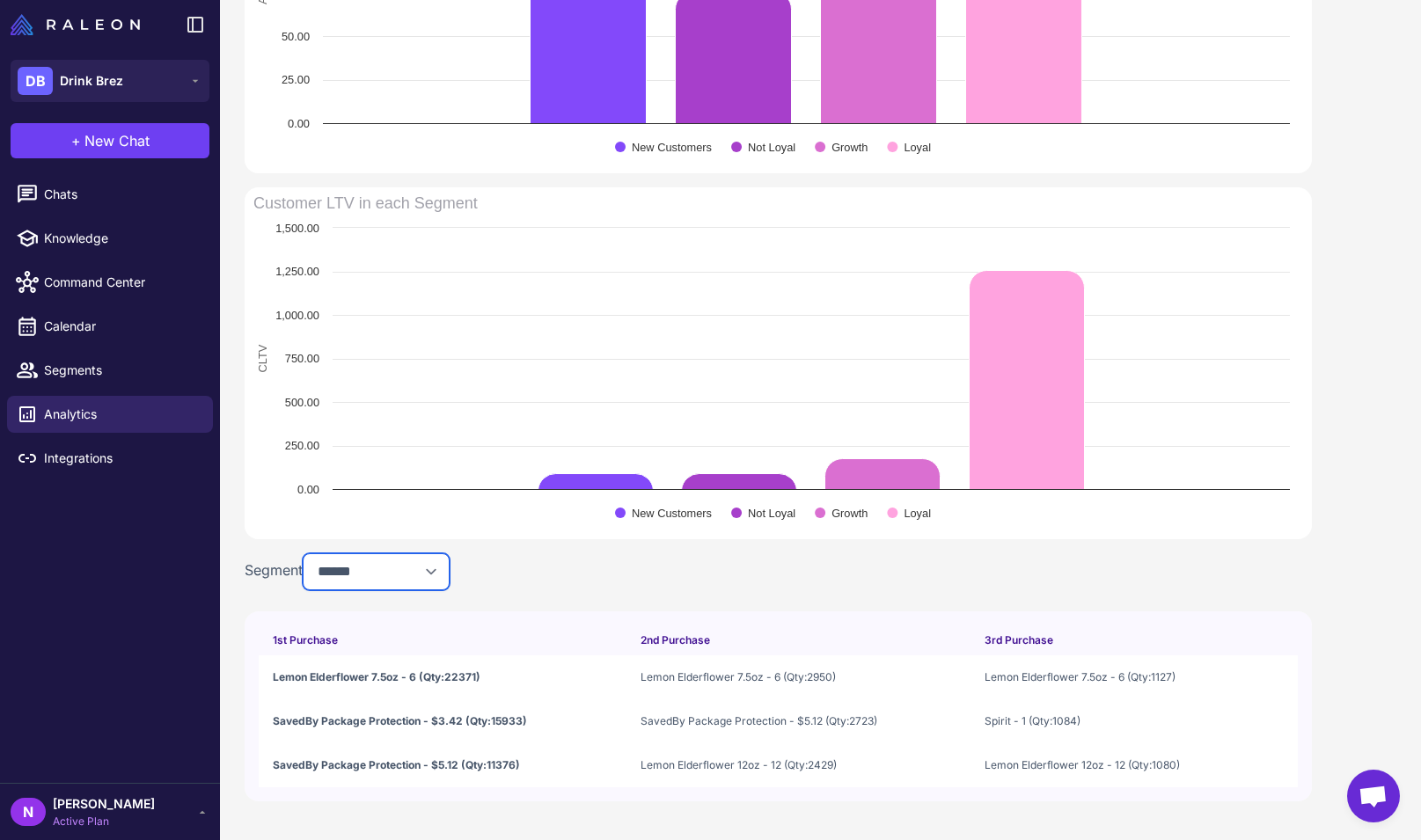 click on "**********" at bounding box center [376, 572] 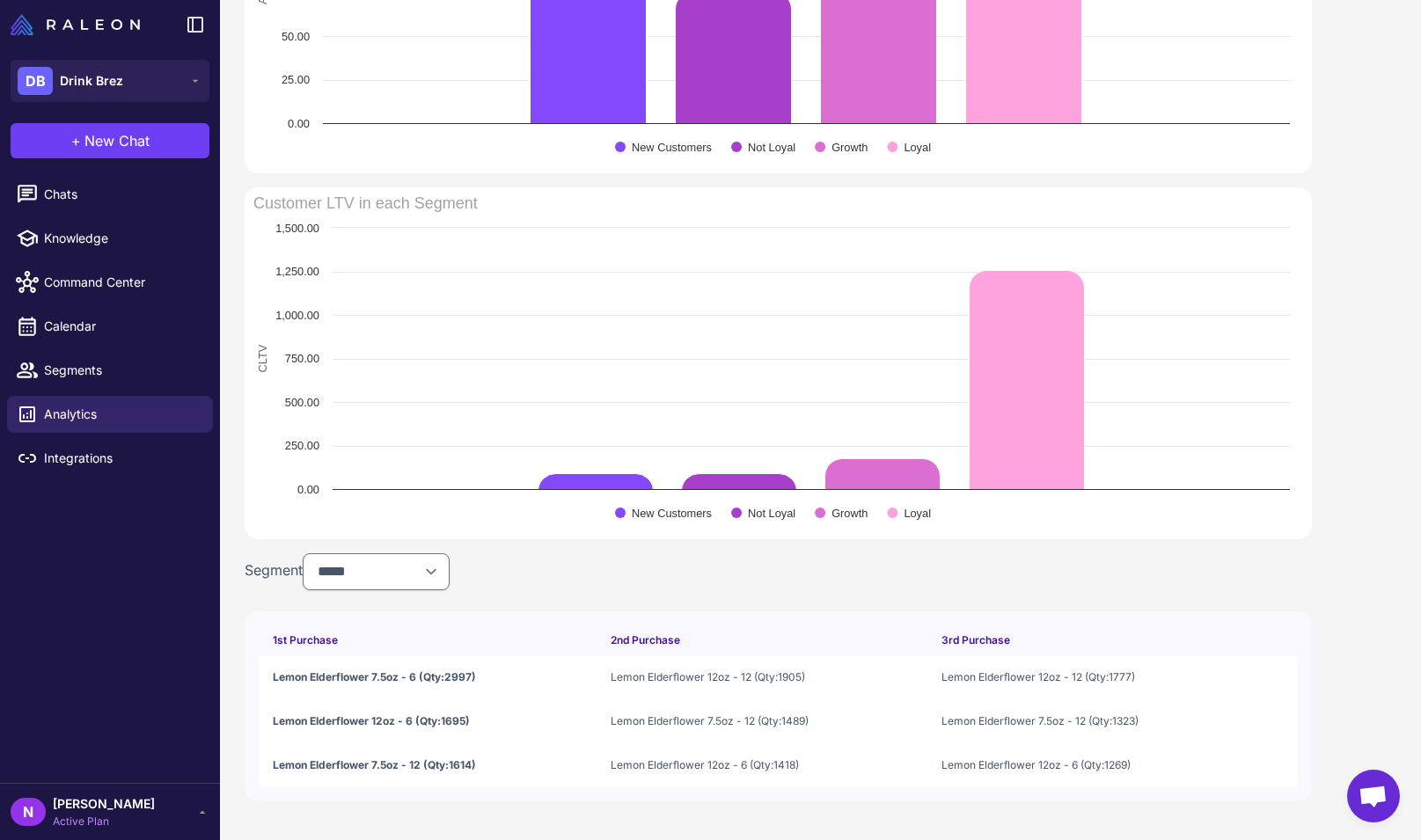 click on "Purchase Burn down Loyal vs Growth Created with Highcharts 11.2.0 Number of Purchases Customer Count customers_very_loyal customers_growth 1.00 2.00 3.00 4.00 5.00 6.00 7.00 8.00 9.00 10.00 11.00 12.00 13.00 14.00 15.00 16.00 17.00 18.00 19.00 20.00 21.00 22.00 23.00 24.00 25.00 26.00 27.00 28.00 29.00 30.00 31.00 32.00 33.00 34.00 35.00 36.00 37.00 38.00 39.00 40.00 41.00 42.00 43.00 44.00 45.00 49.00 53.00 54.00 58.00 62.00 66.00 73.00 74.00 0.00 20,000.00 40,000.00 60,000.00 80,000.00 customers_very_loyal: 243.00 Created with Highcharts 11.2.0 Customers in each Segment New Customers : 9.9% (15,148.00) ​ New Customers : 9.9% (15,148.00) Not Loyal : 40.9% (62,659.00) ​ Not Loyal : 40.9% (62,659.00) Growth : 41.5% (63,593.00) ​ Growth : 41.5% (63,593.00) Loyal : 7.8% (11,958.00) ​ Loyal : 7.8% (11,958.00) Created with Highcharts 11.2.0 Customer total spend in each Segment New Customers : 4.0% ​ (1,339,906.80) ​ New Customers : 4.0% ​ (1,339,906.80) Not Loyal : 16.8% (5,628,376.65) ​ Not Loyal" at bounding box center (778, -74) 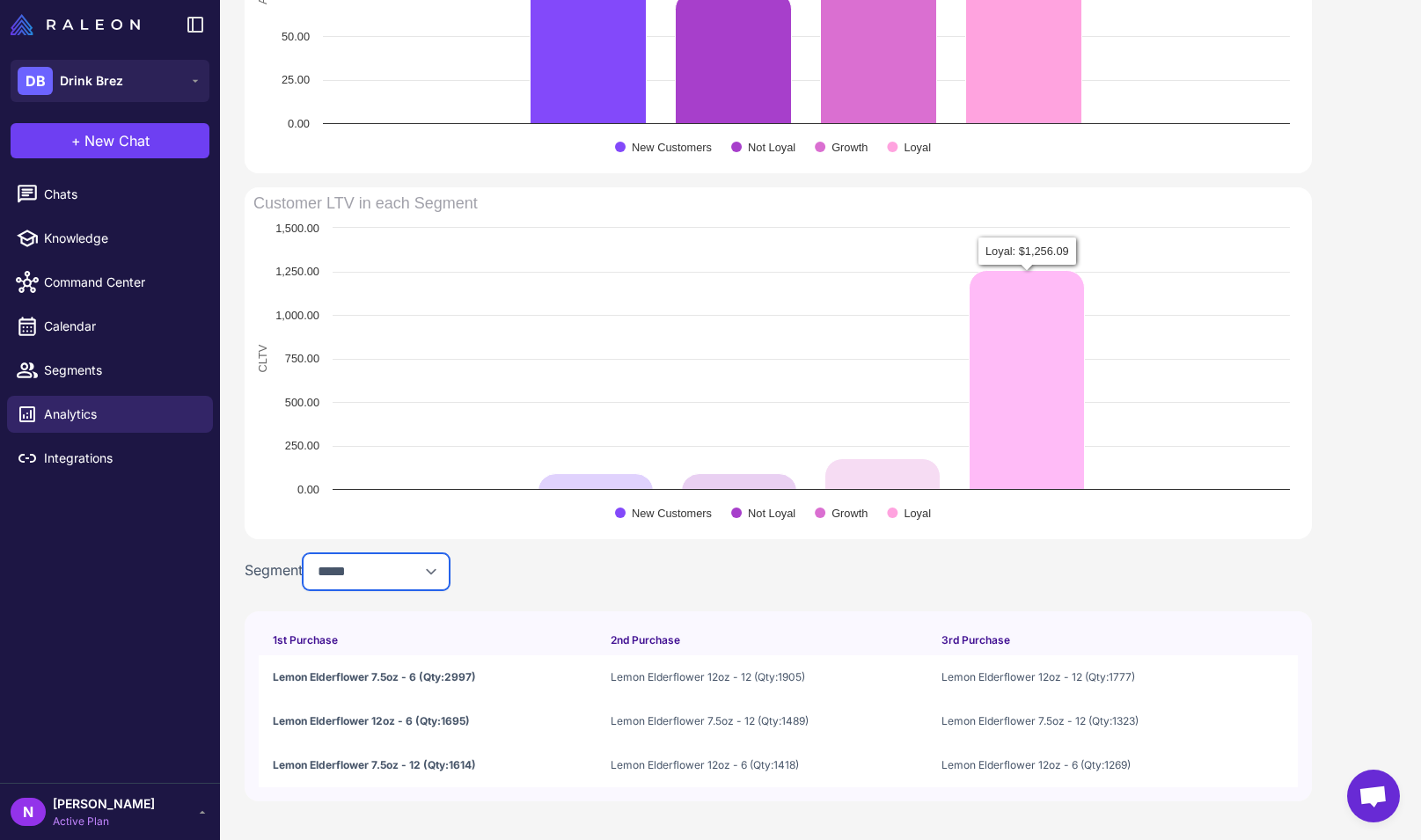click on "**********" at bounding box center [376, 572] 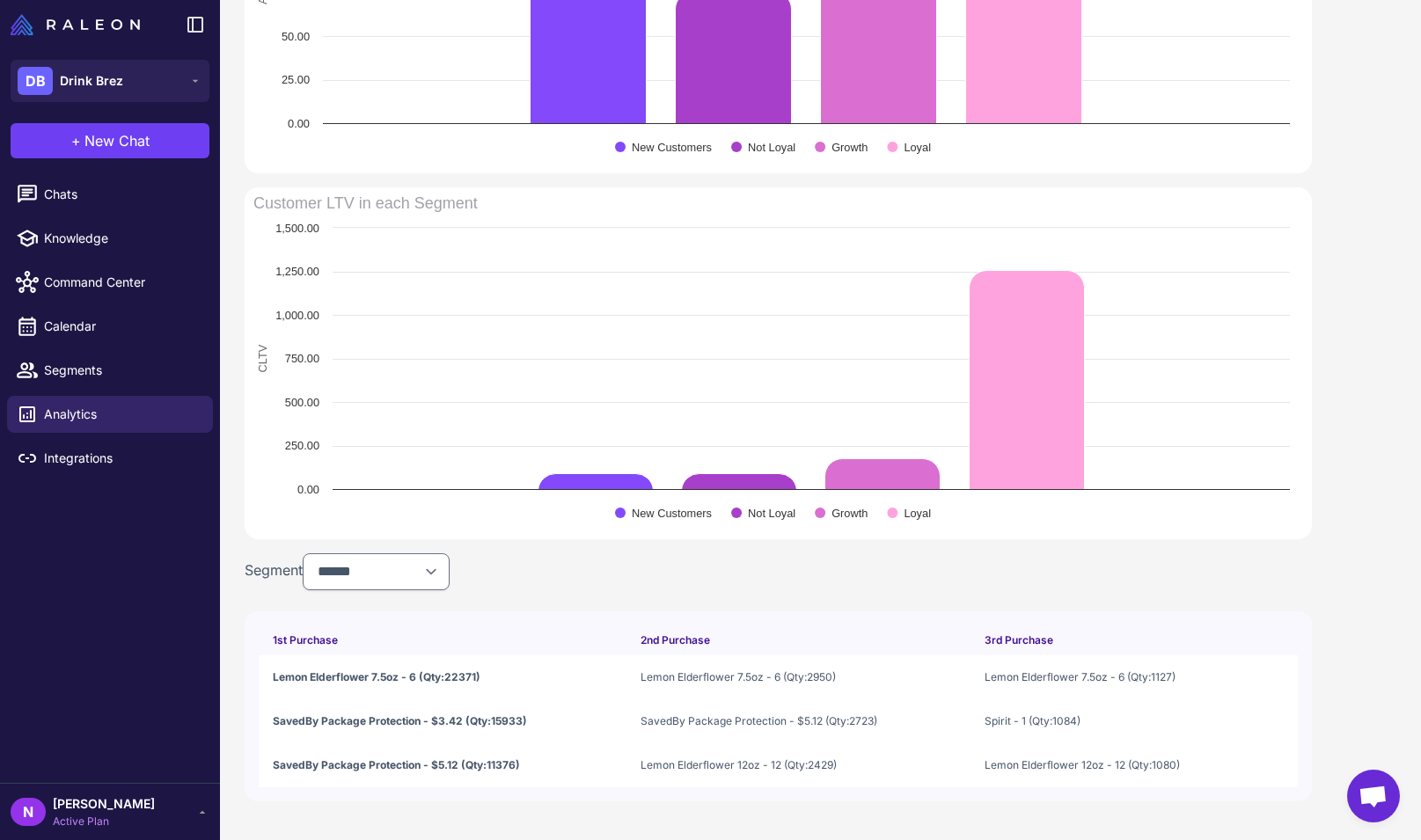 click on "**********" at bounding box center [778, 572] 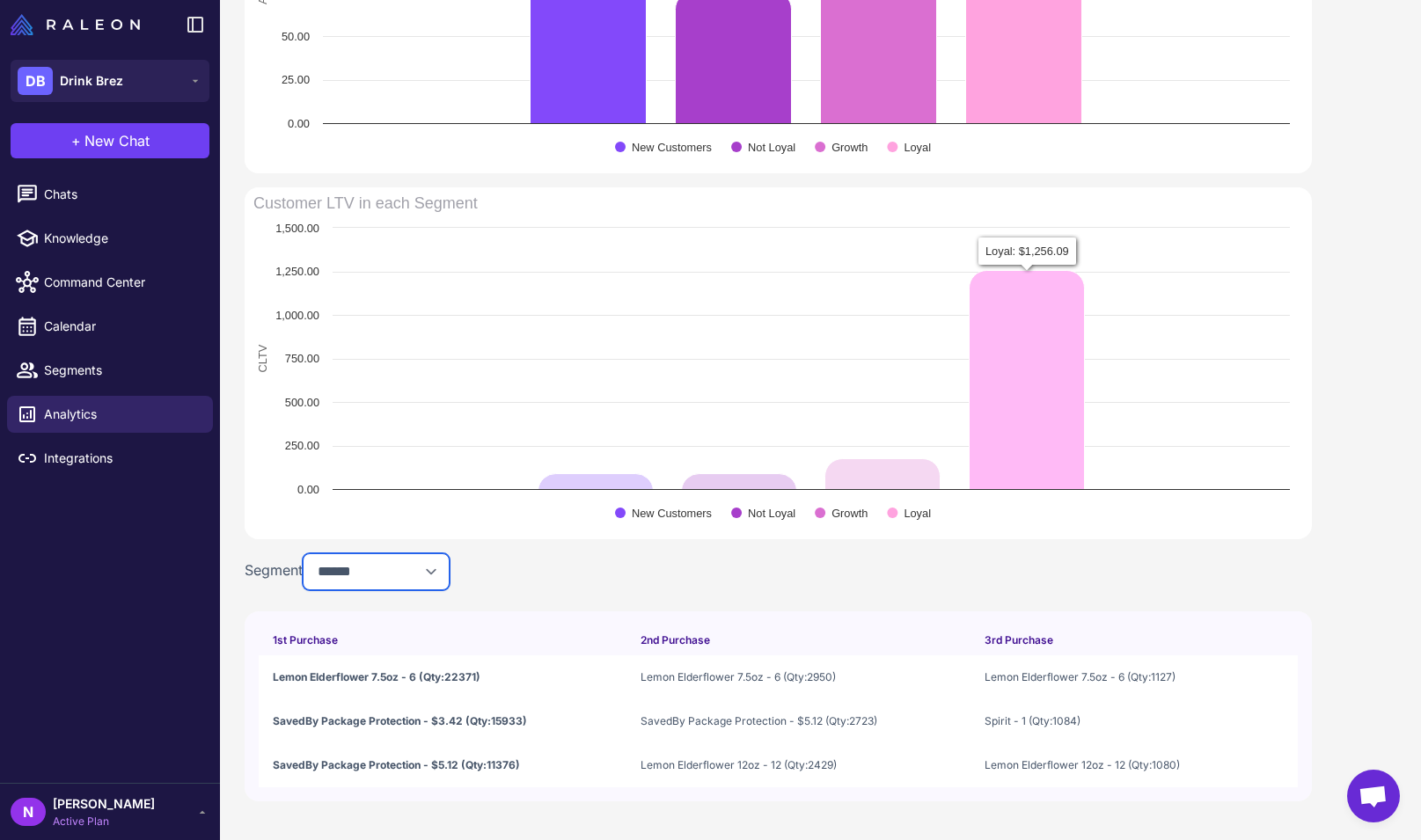 click on "**********" at bounding box center (376, 572) 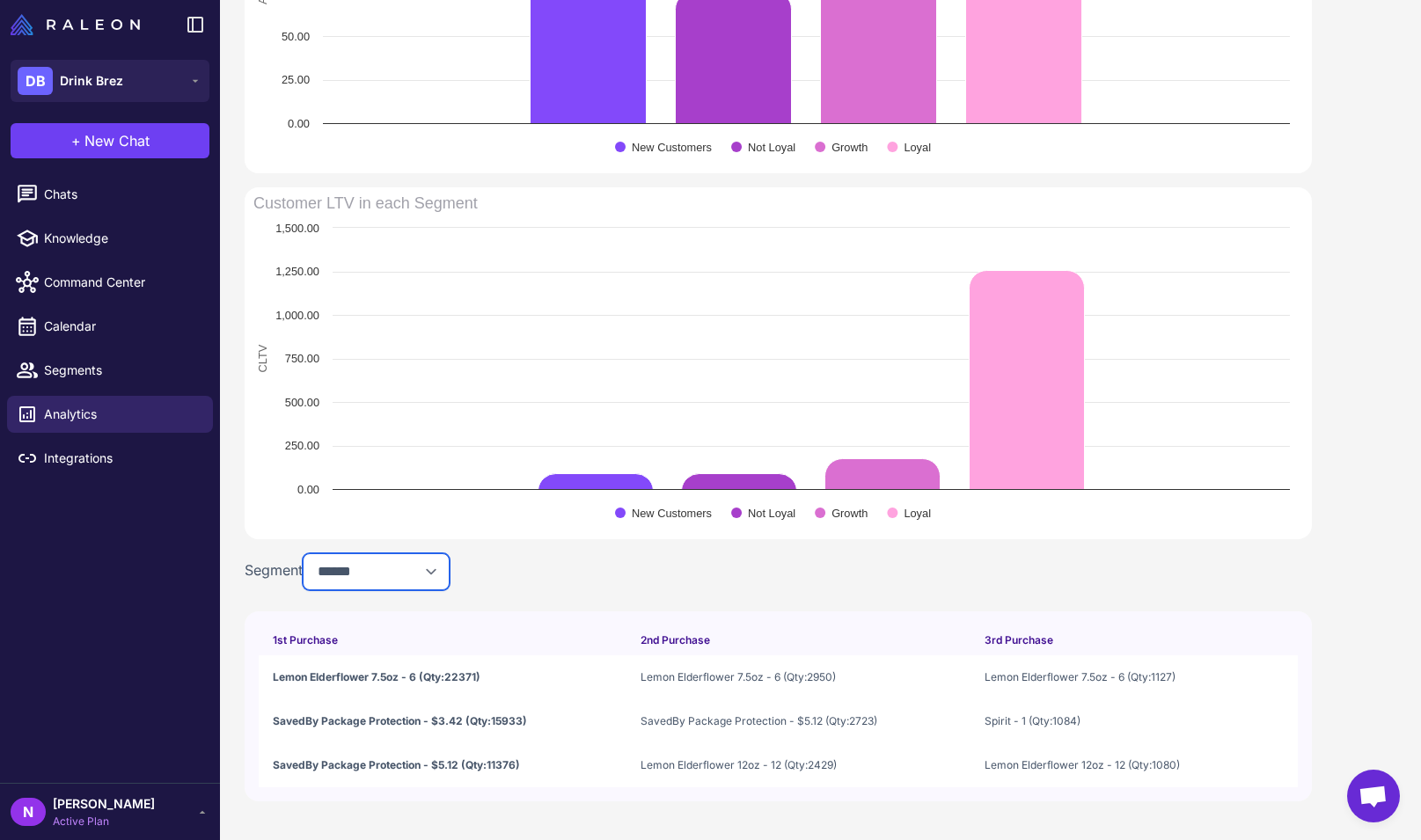 select on "*********" 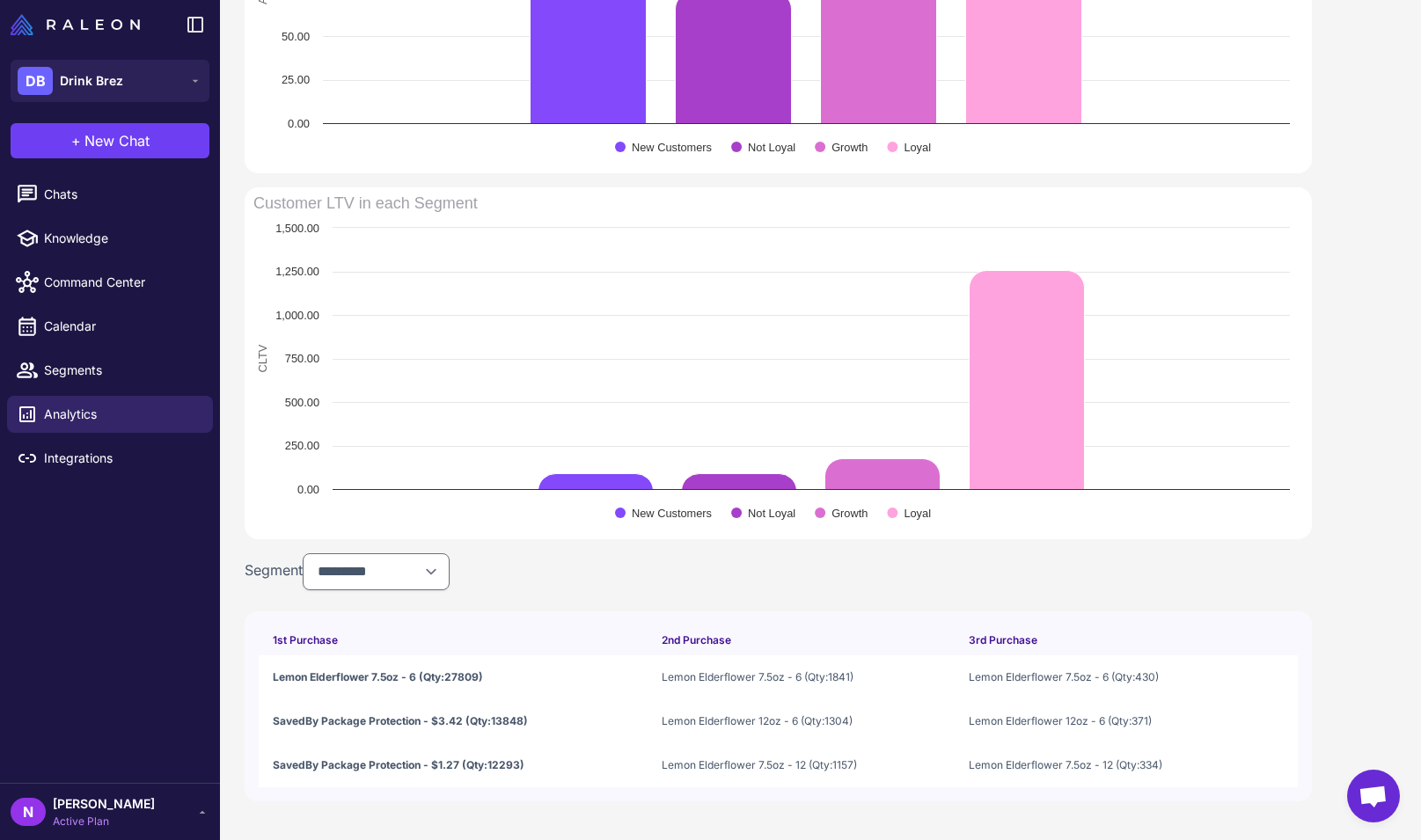 click on "**********" at bounding box center (778, 572) 